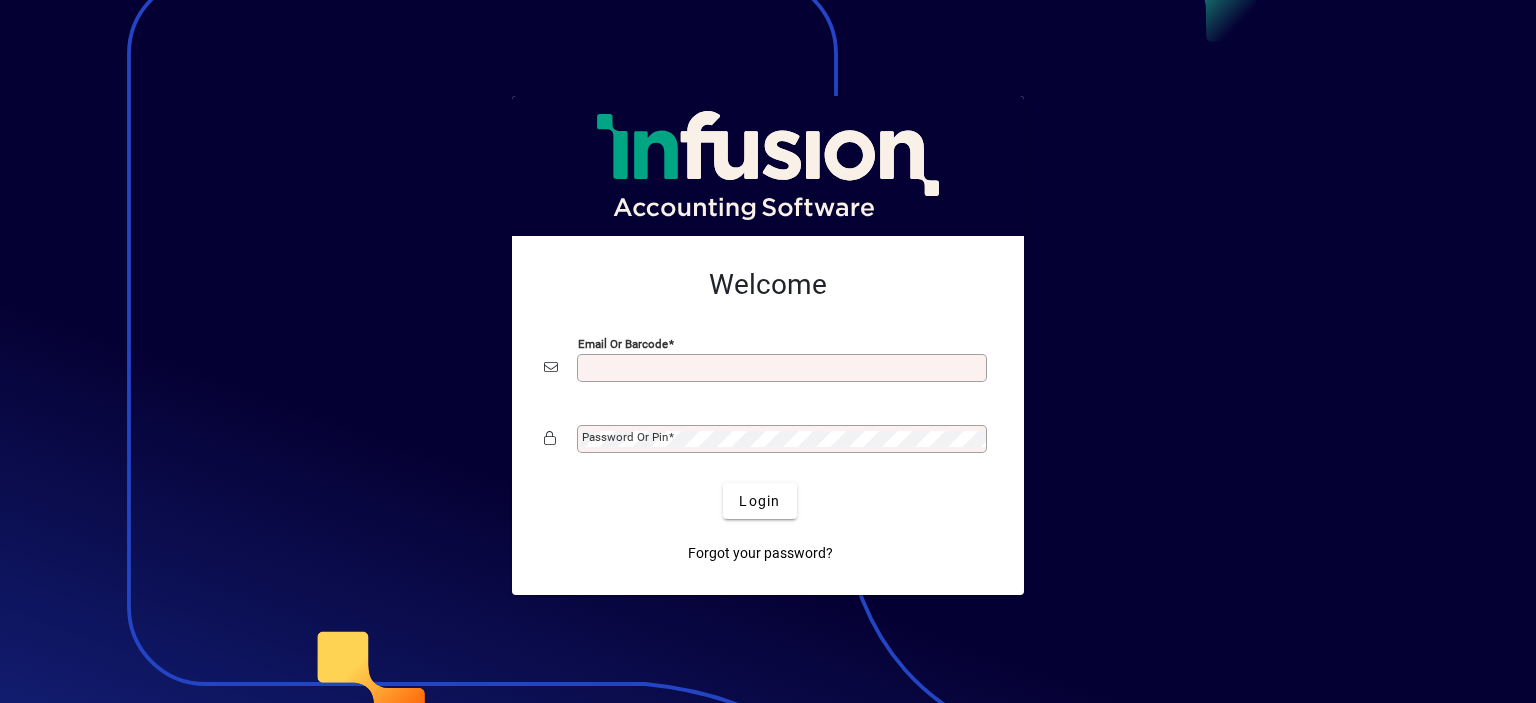 scroll, scrollTop: 0, scrollLeft: 0, axis: both 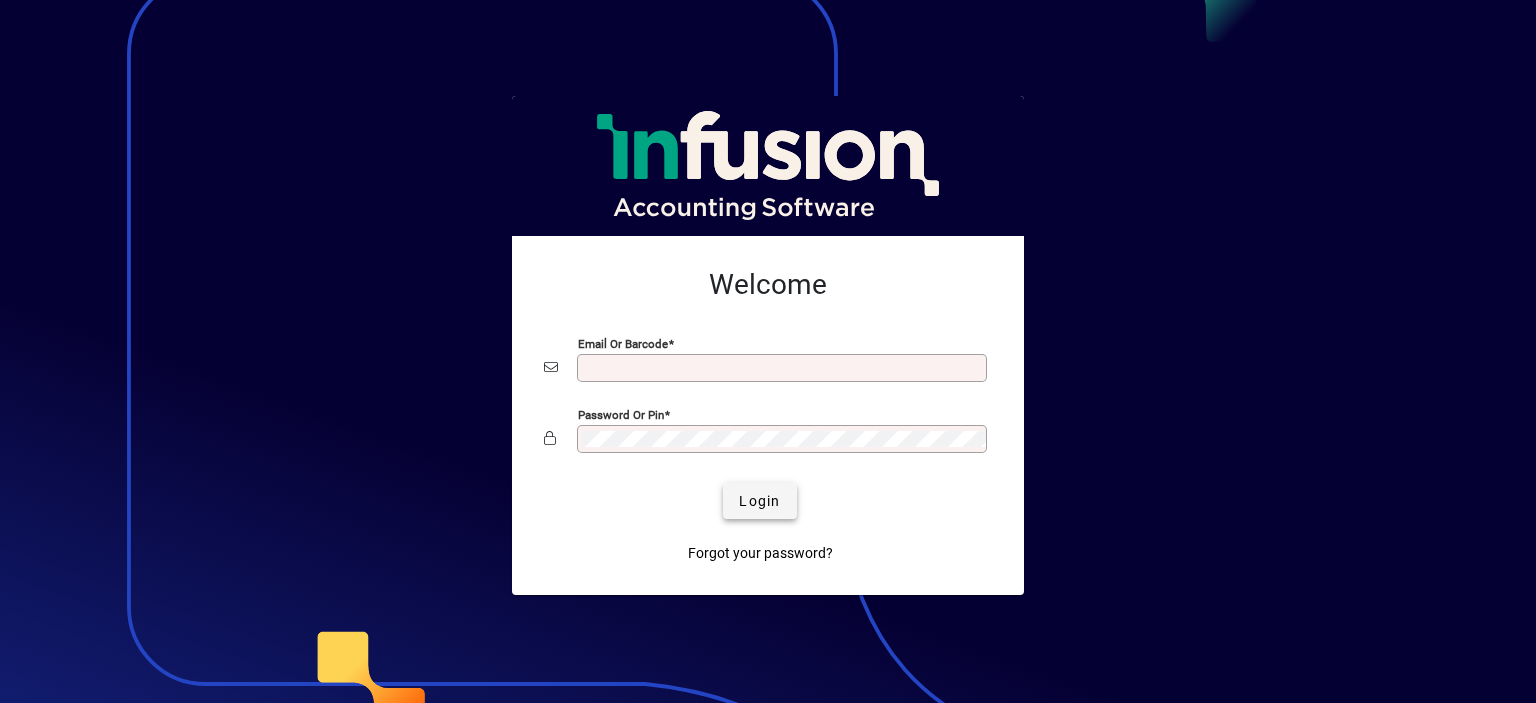 type on "**********" 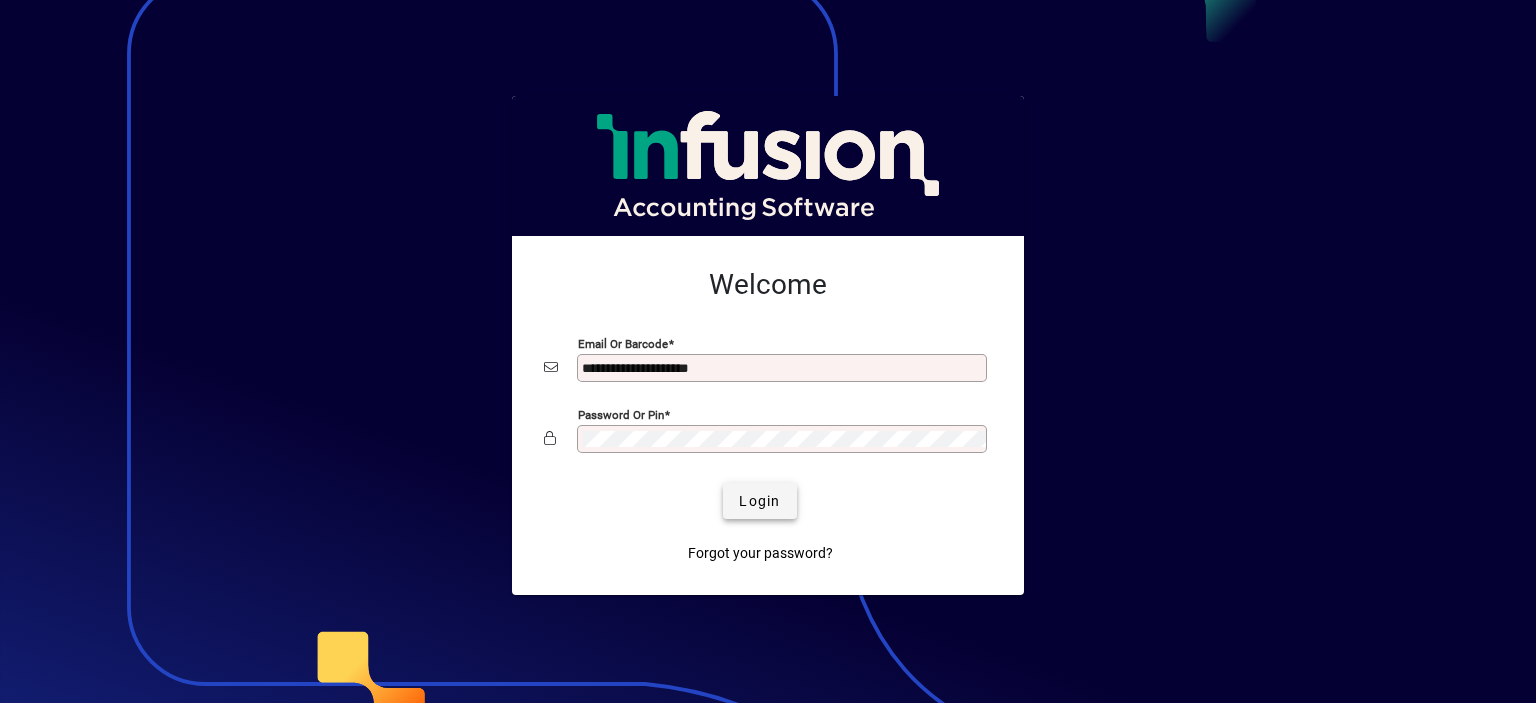 click on "Login" 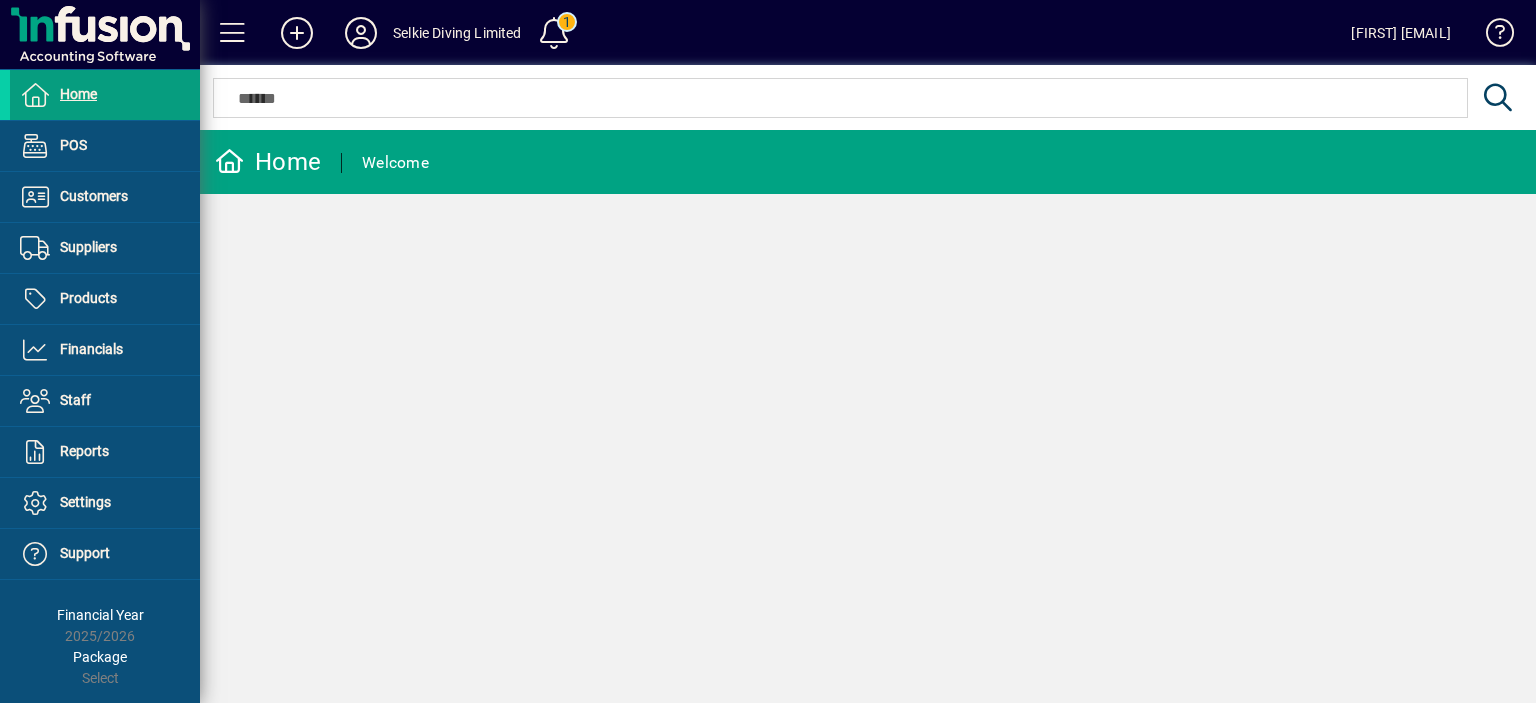 scroll, scrollTop: 0, scrollLeft: 0, axis: both 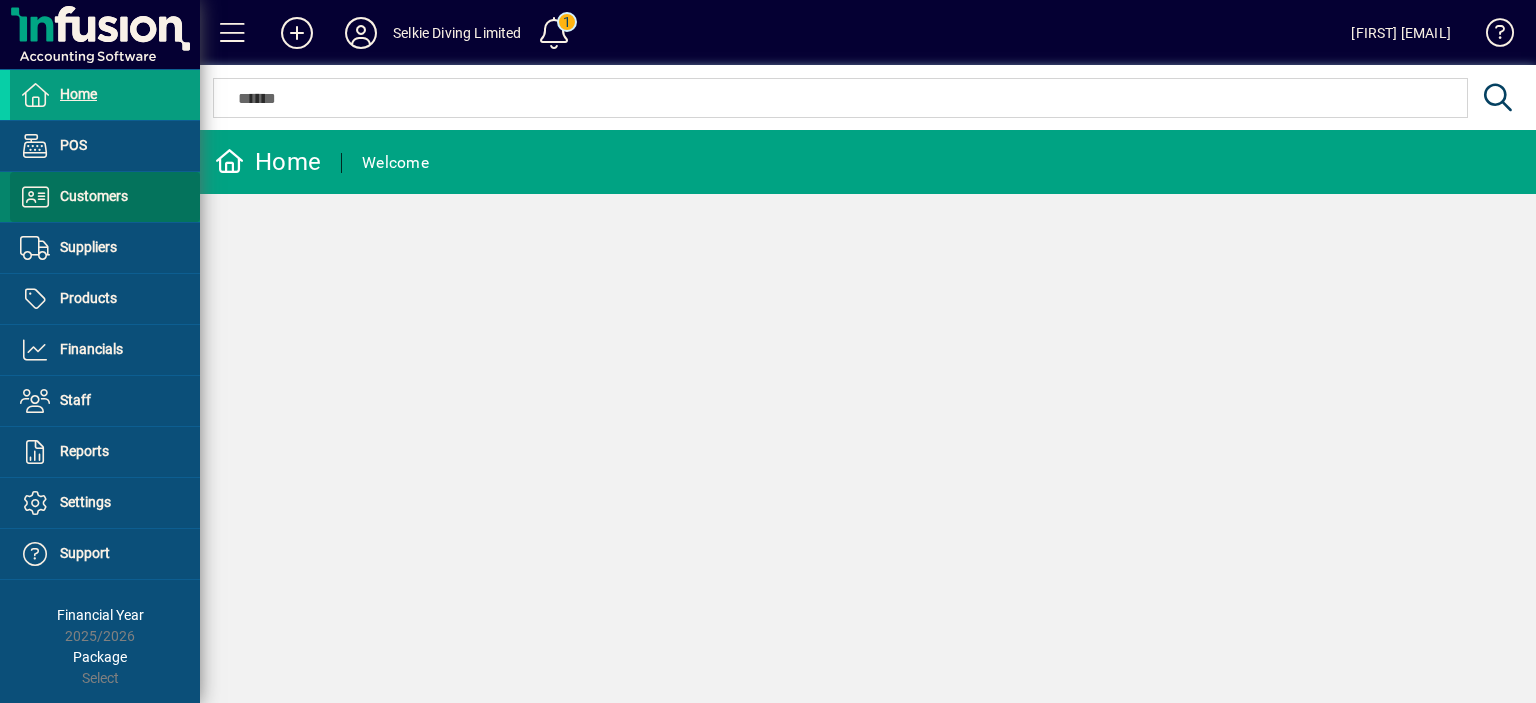click on "Customers" at bounding box center [94, 196] 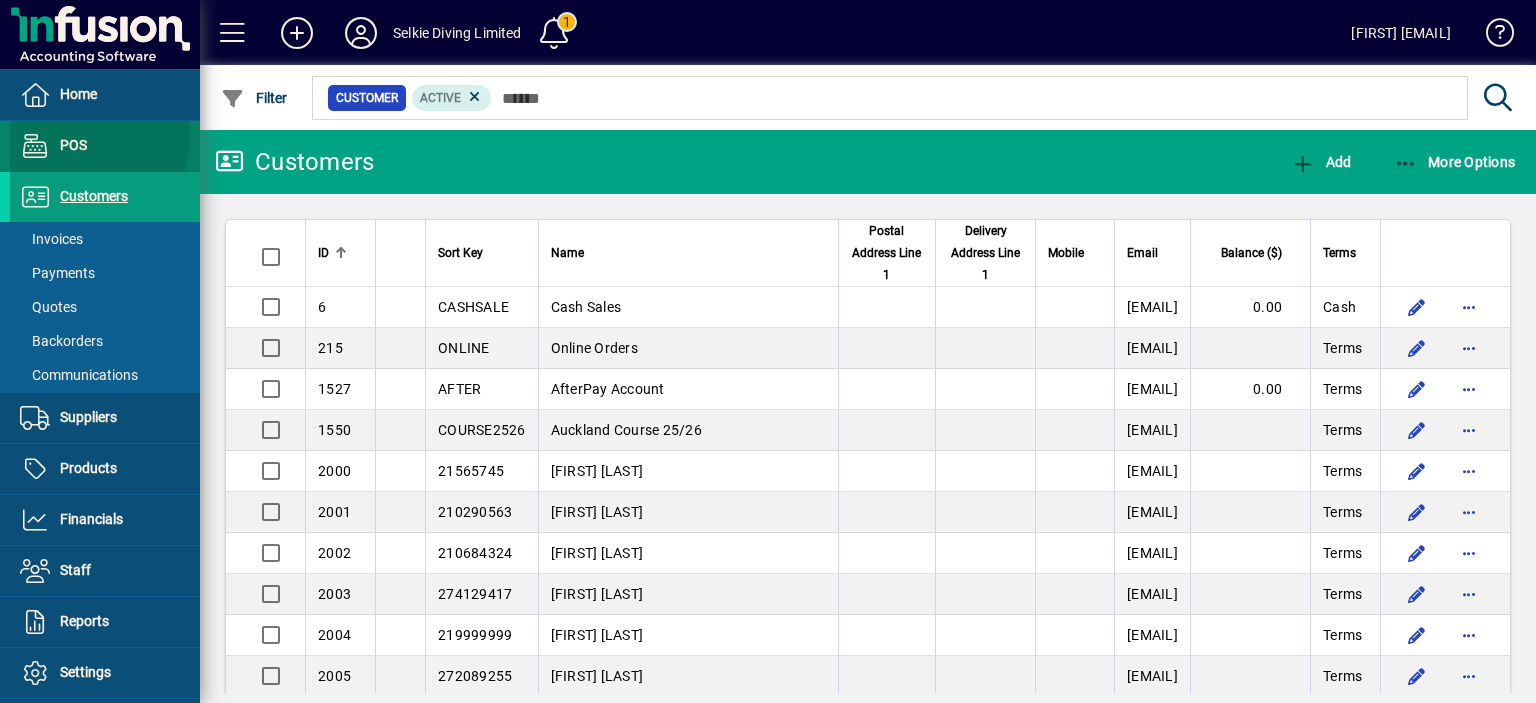 click on "POS" at bounding box center (73, 145) 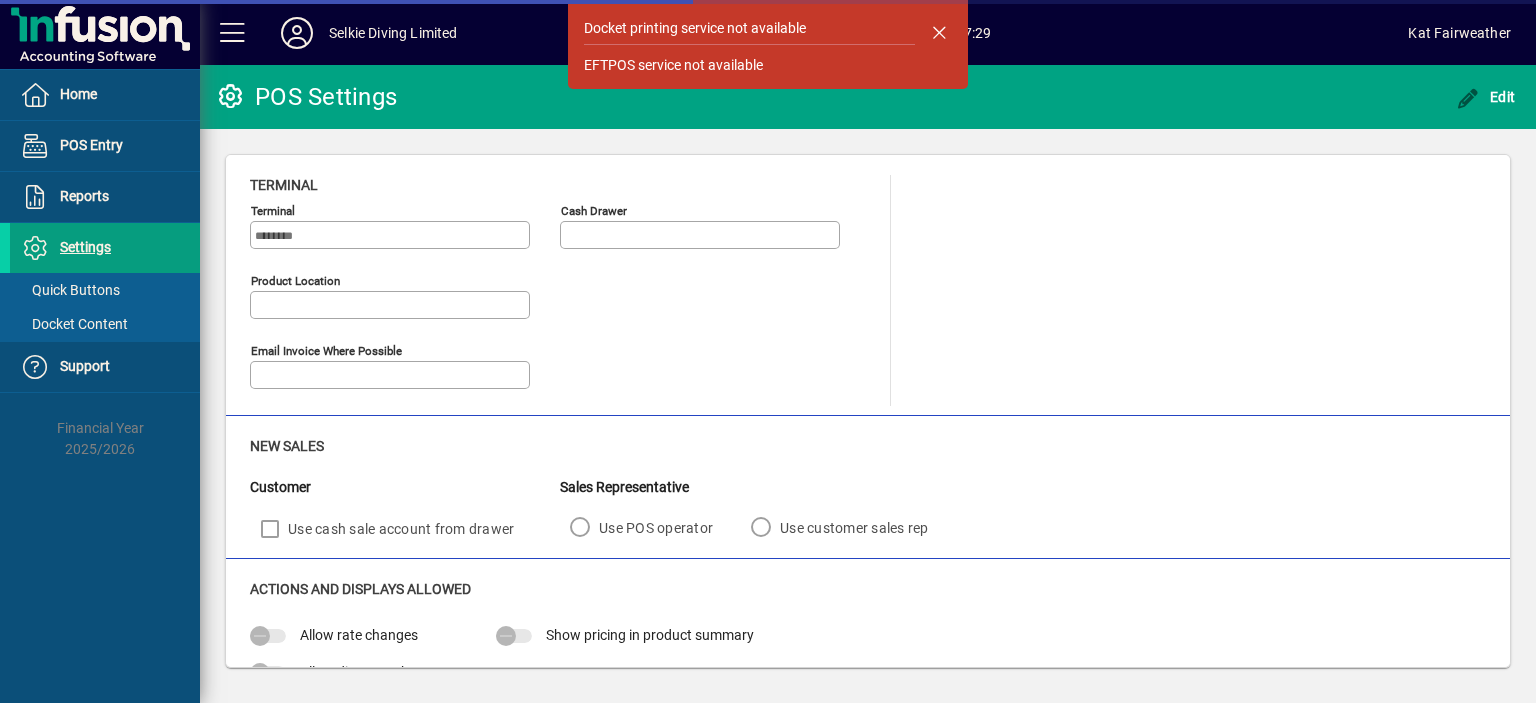 type on "**********" 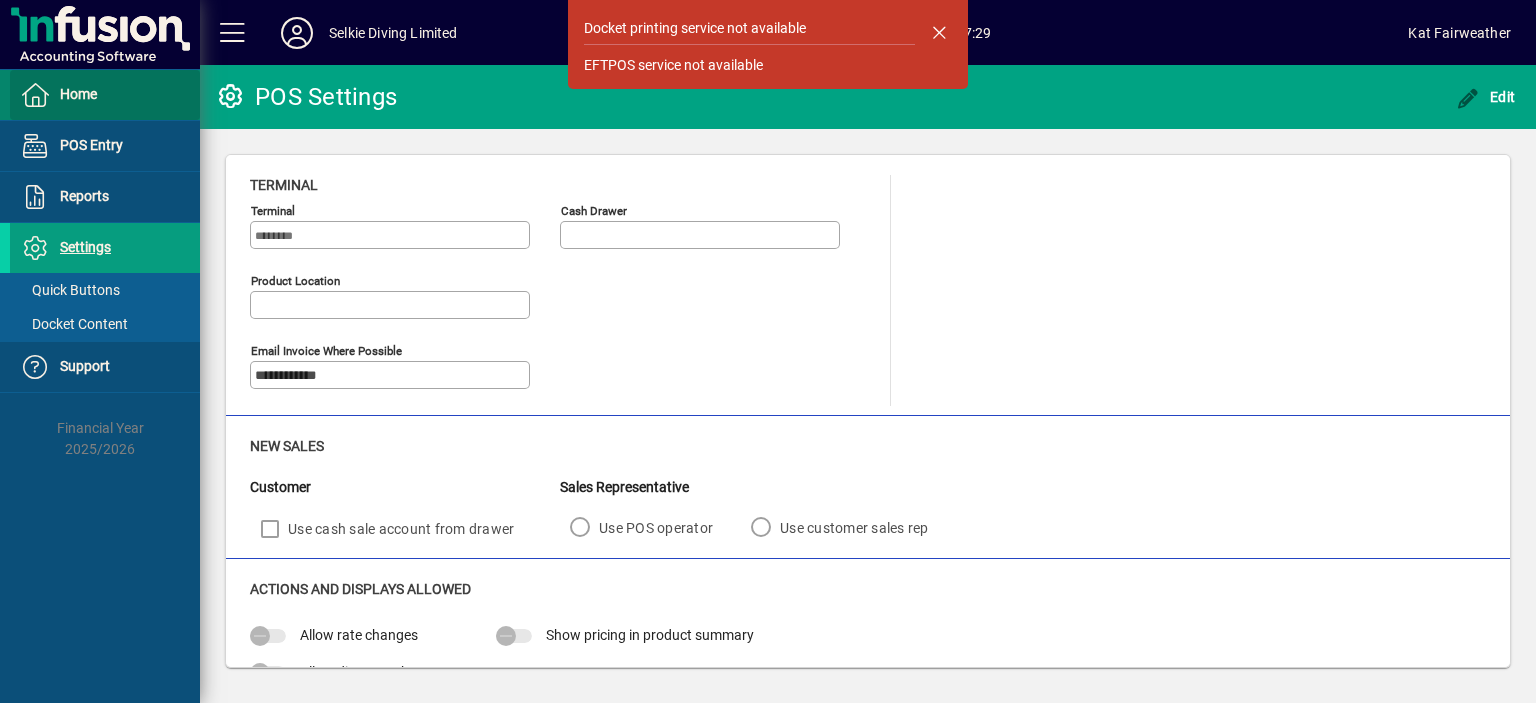 click at bounding box center [105, 95] 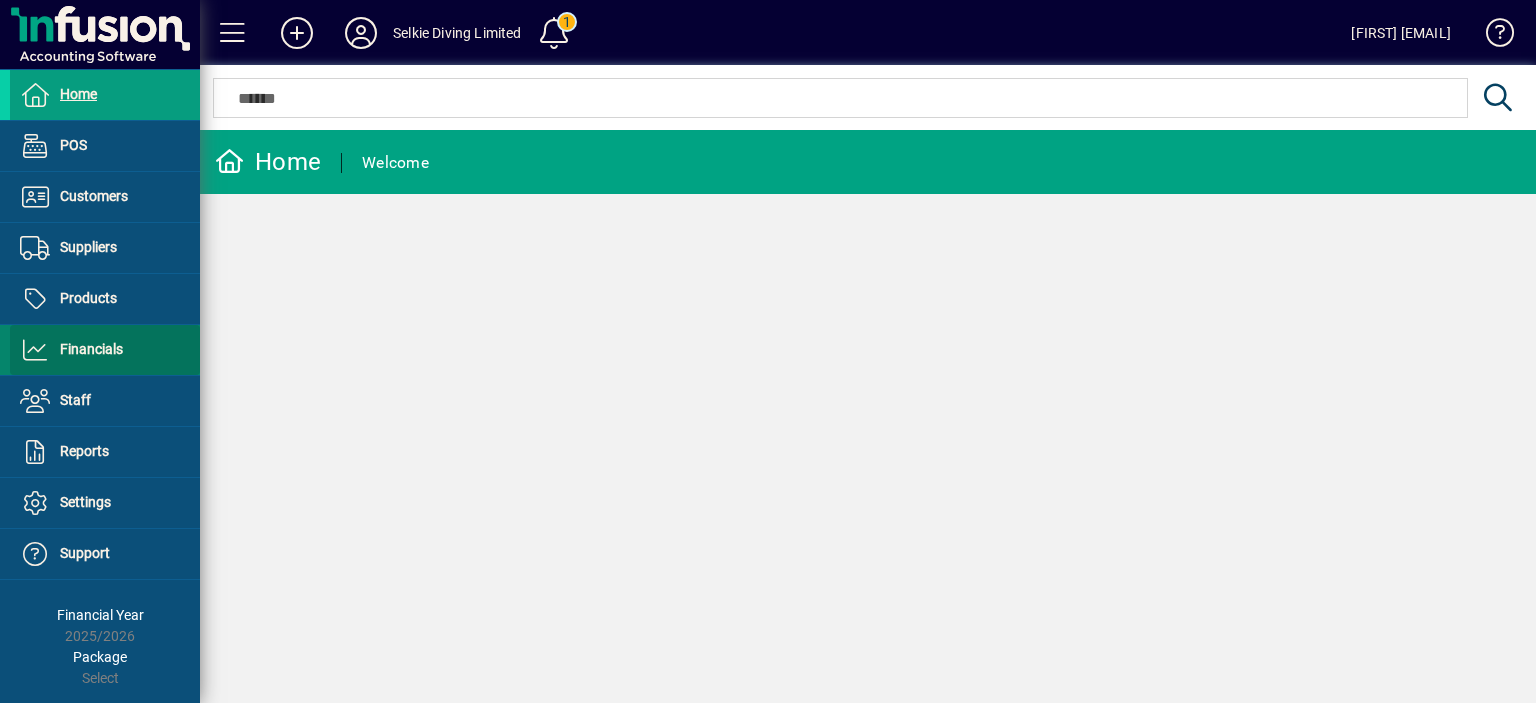 click on "Financials" at bounding box center (91, 349) 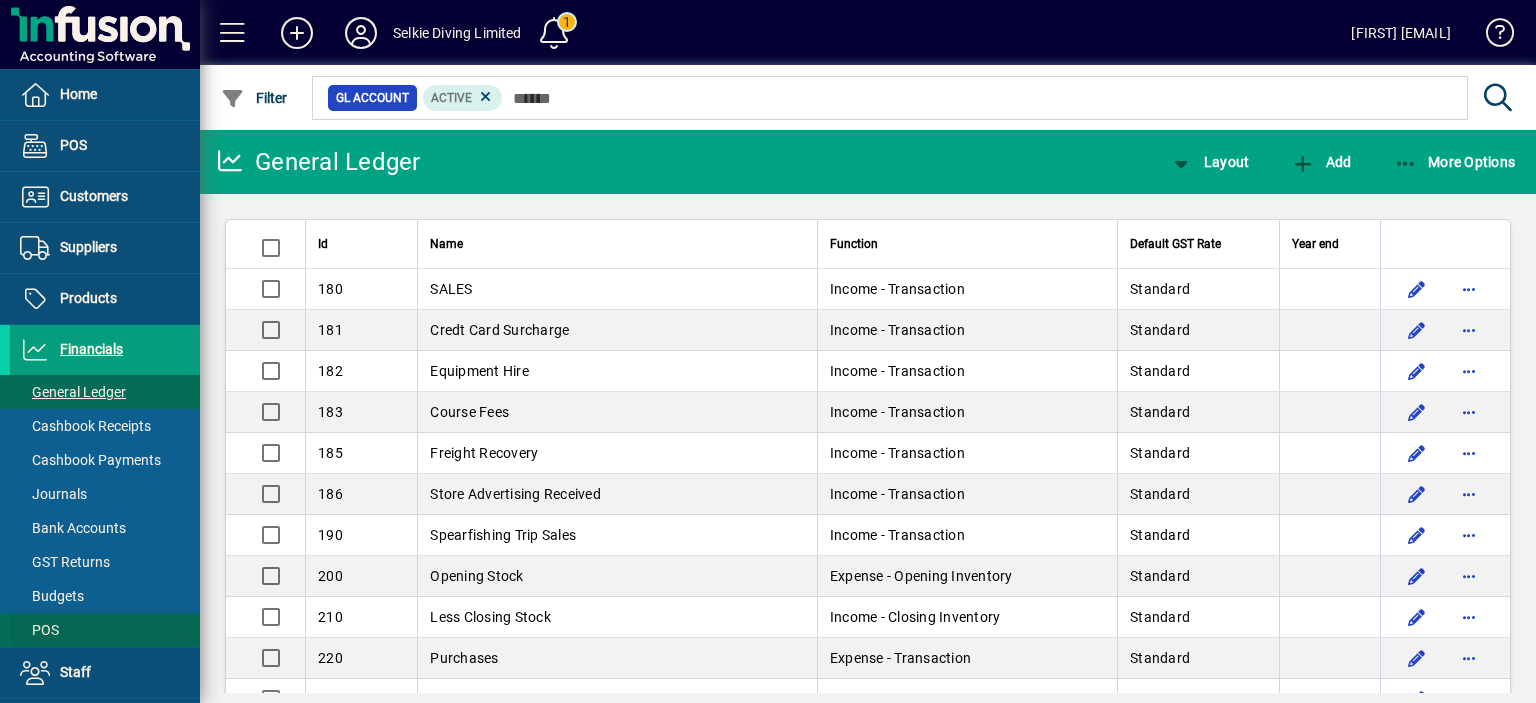 click at bounding box center [105, 630] 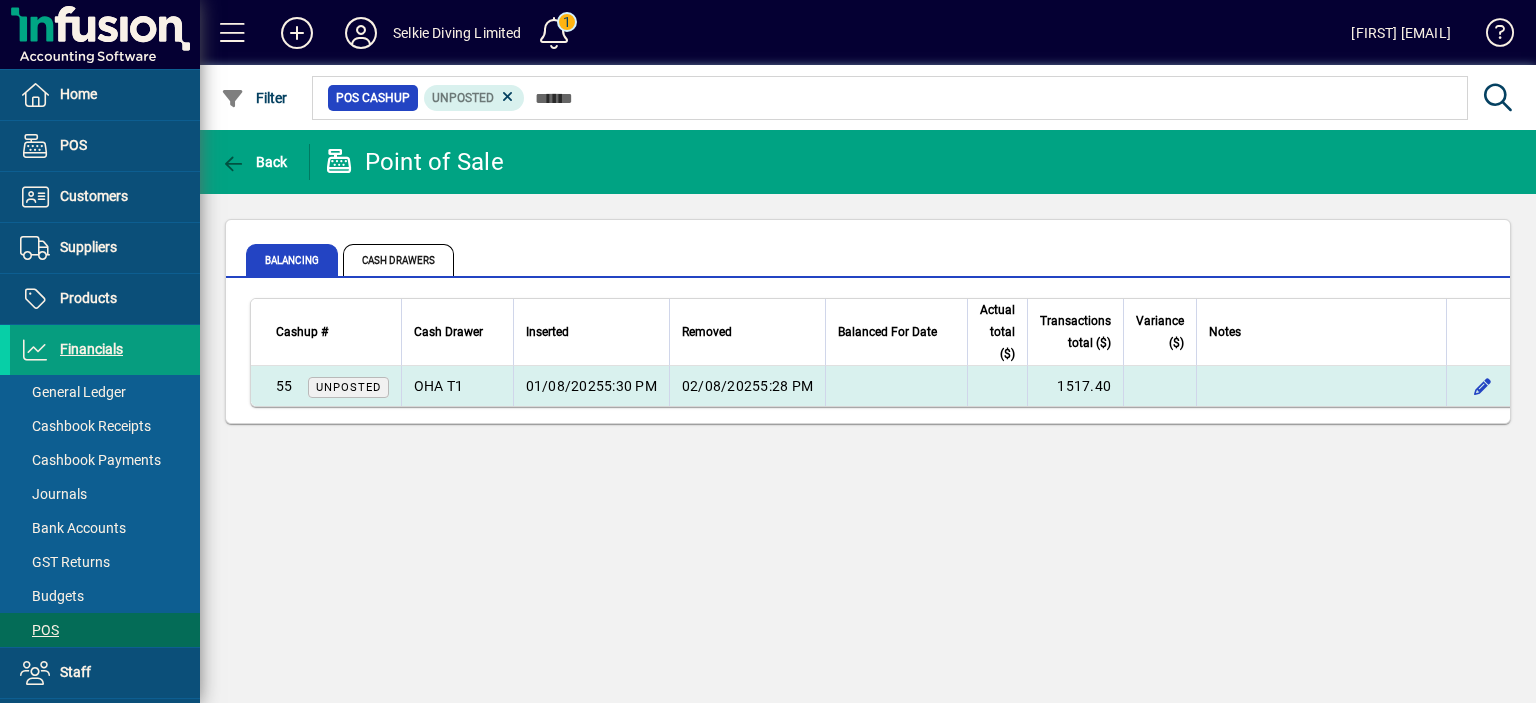 click on "02/08/2025" at bounding box center [721, 386] 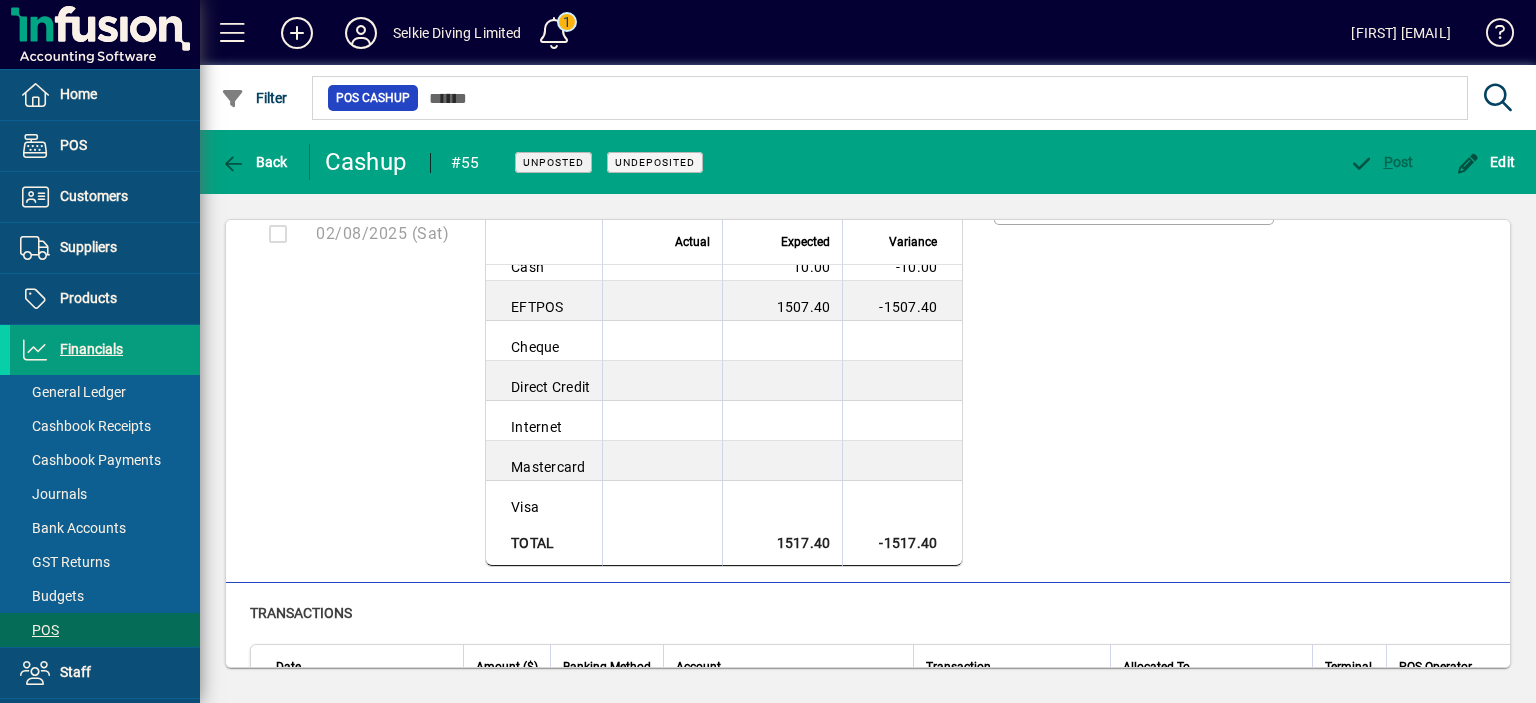 scroll, scrollTop: 100, scrollLeft: 0, axis: vertical 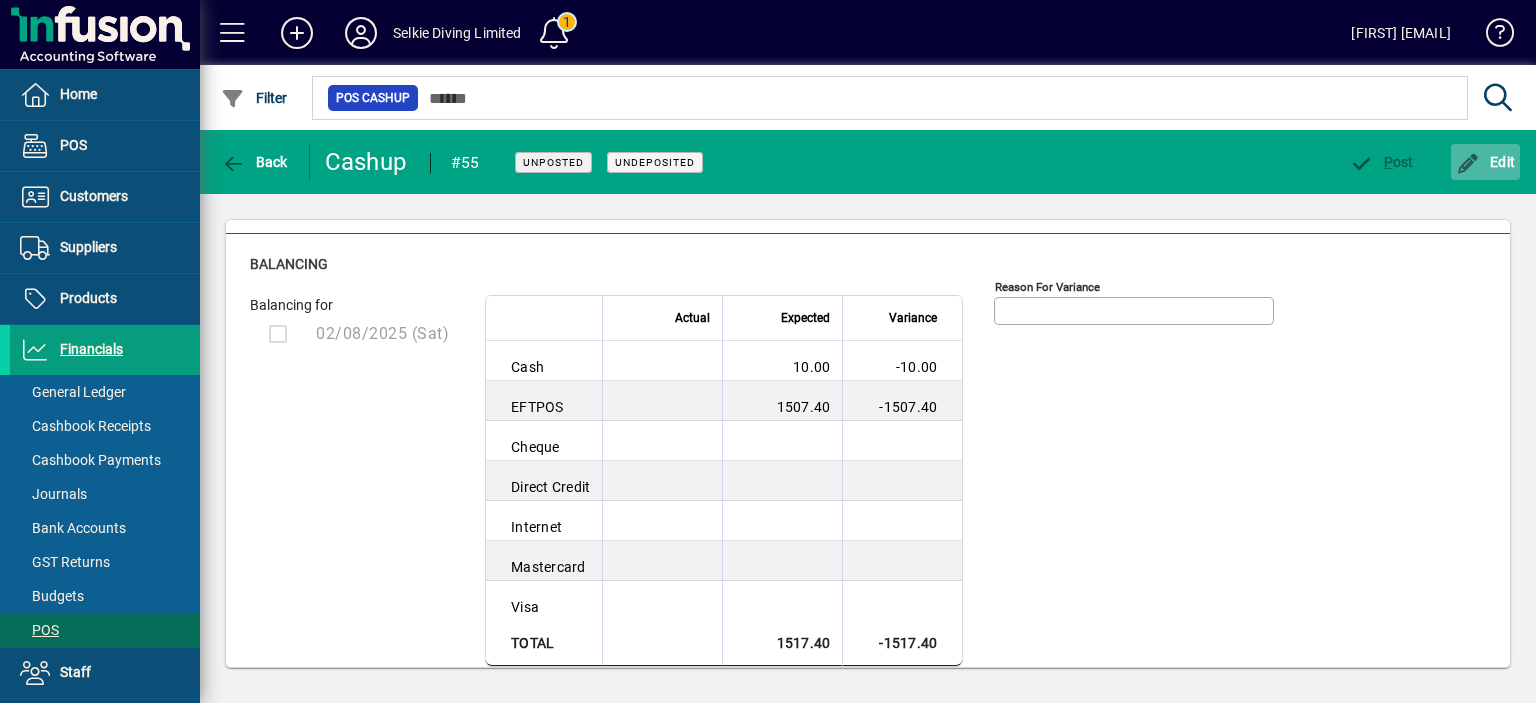 click on "Edit" 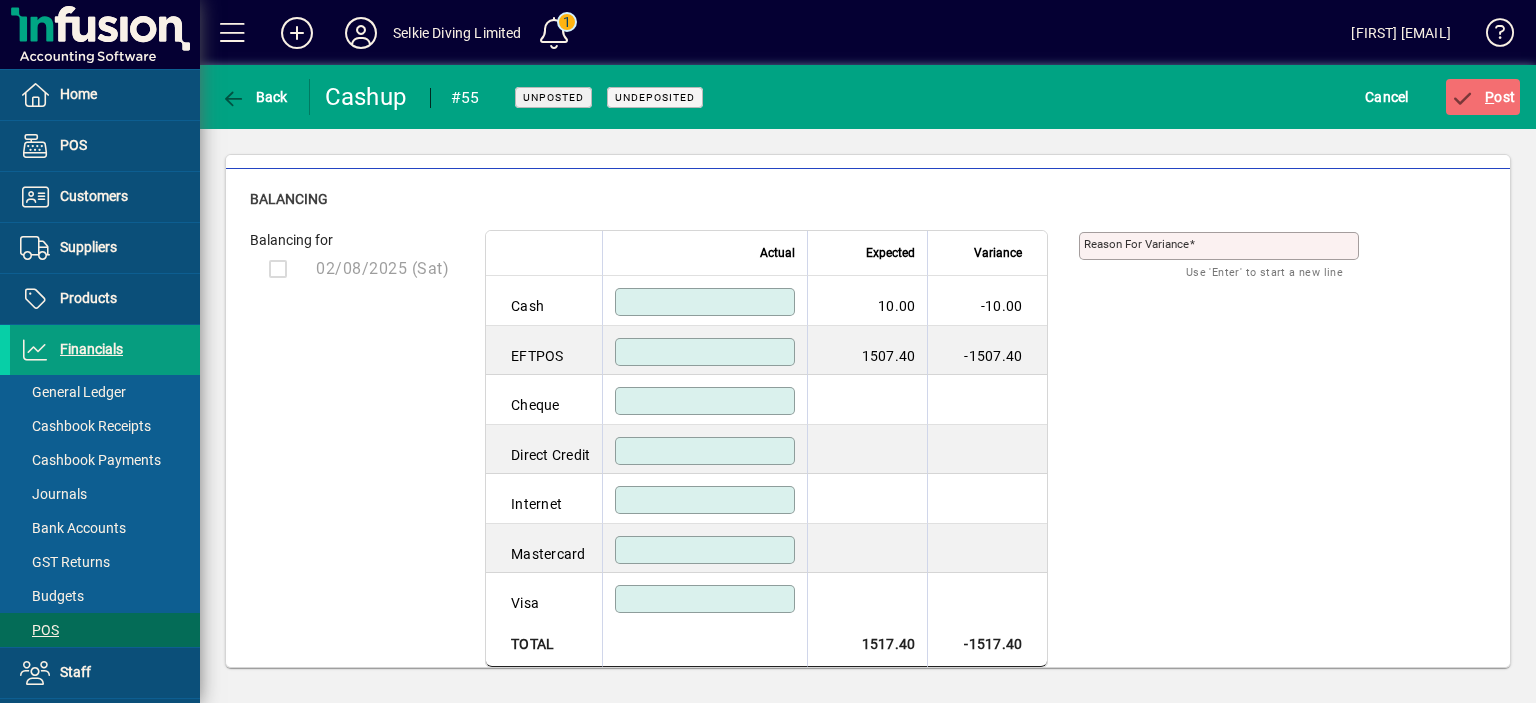 click at bounding box center [707, 302] 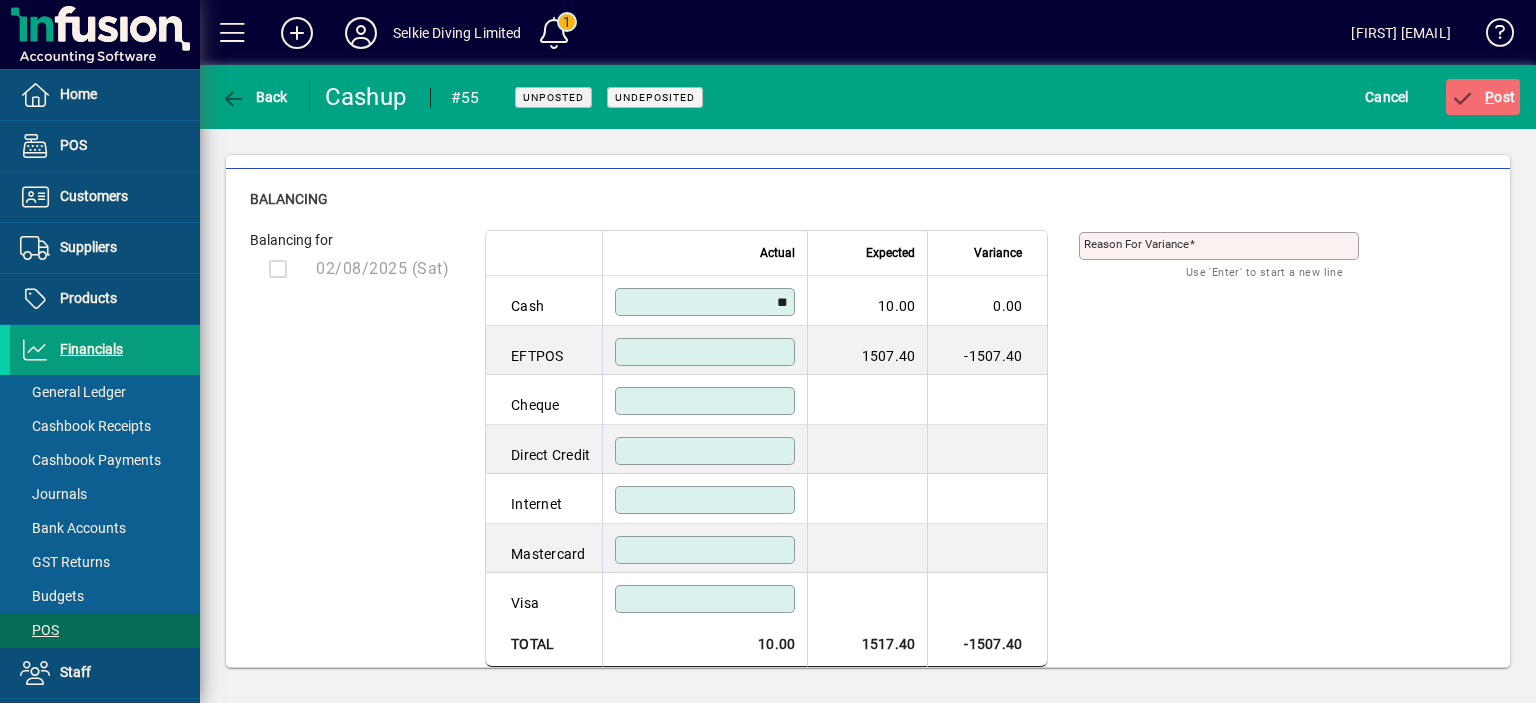 type on "*****" 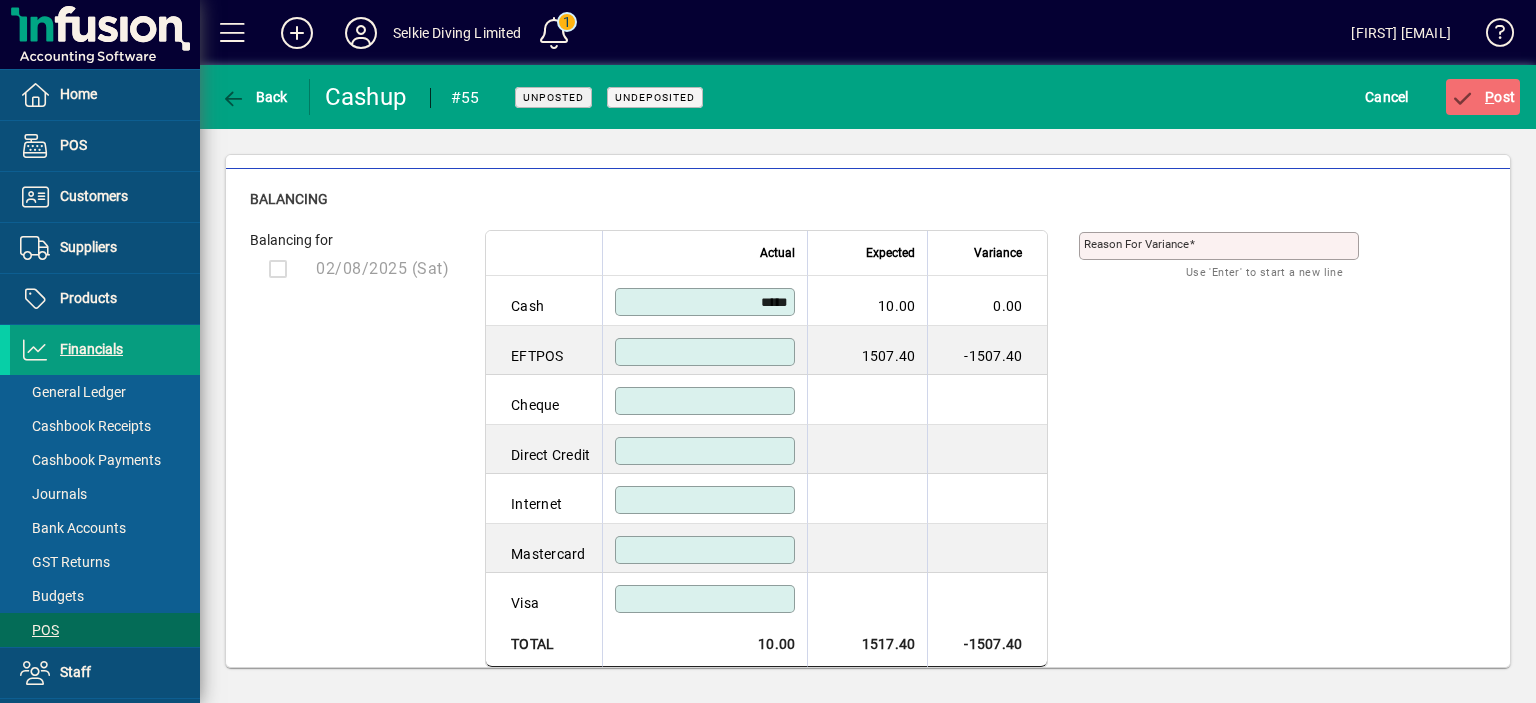 click at bounding box center [707, 352] 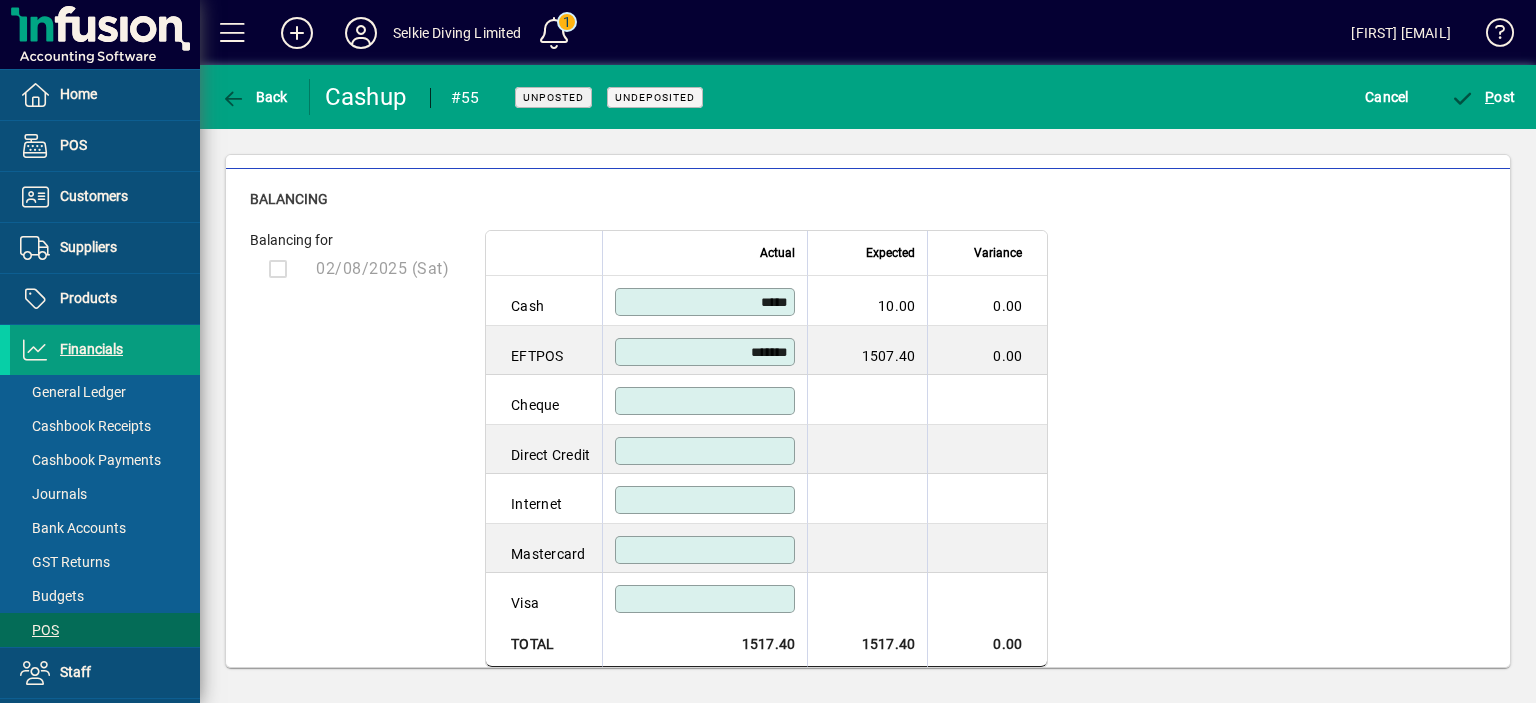 type on "*******" 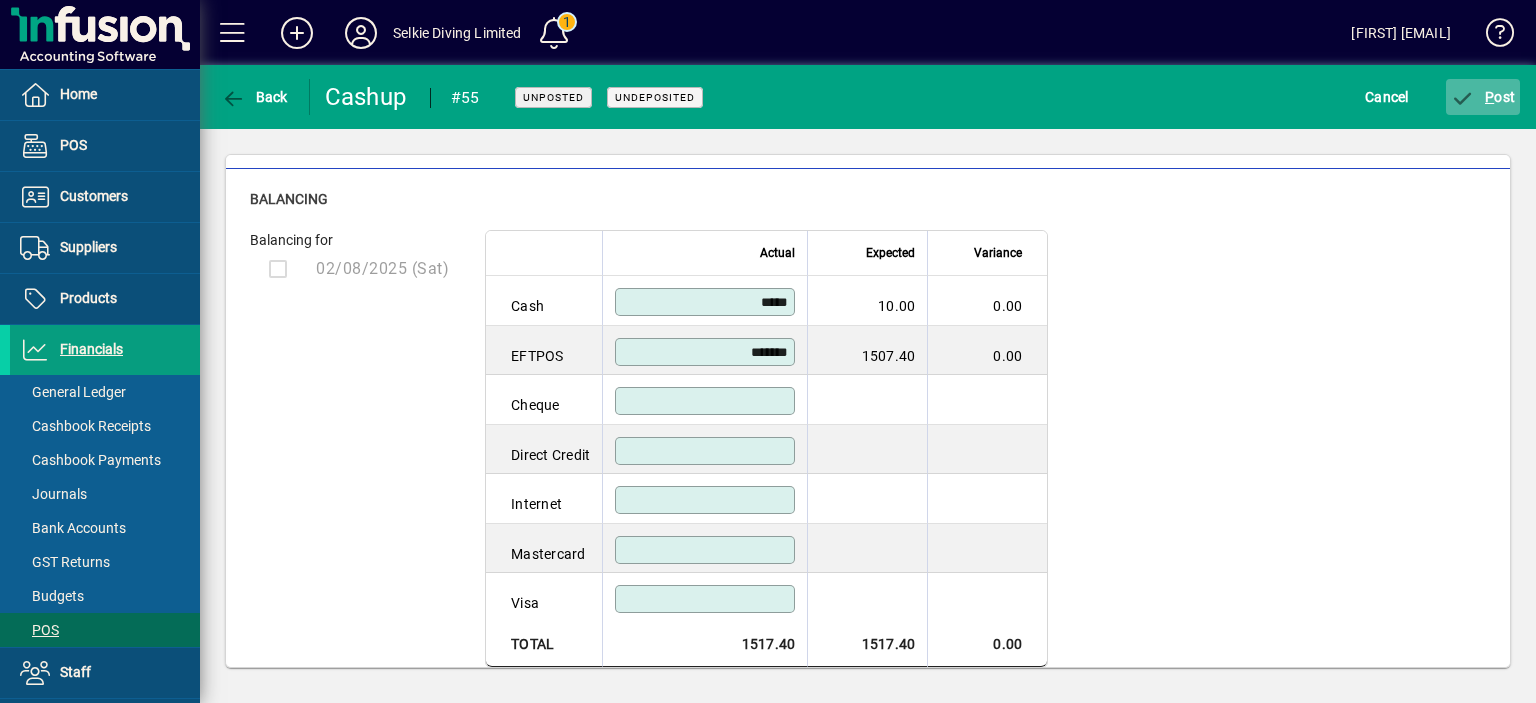 click 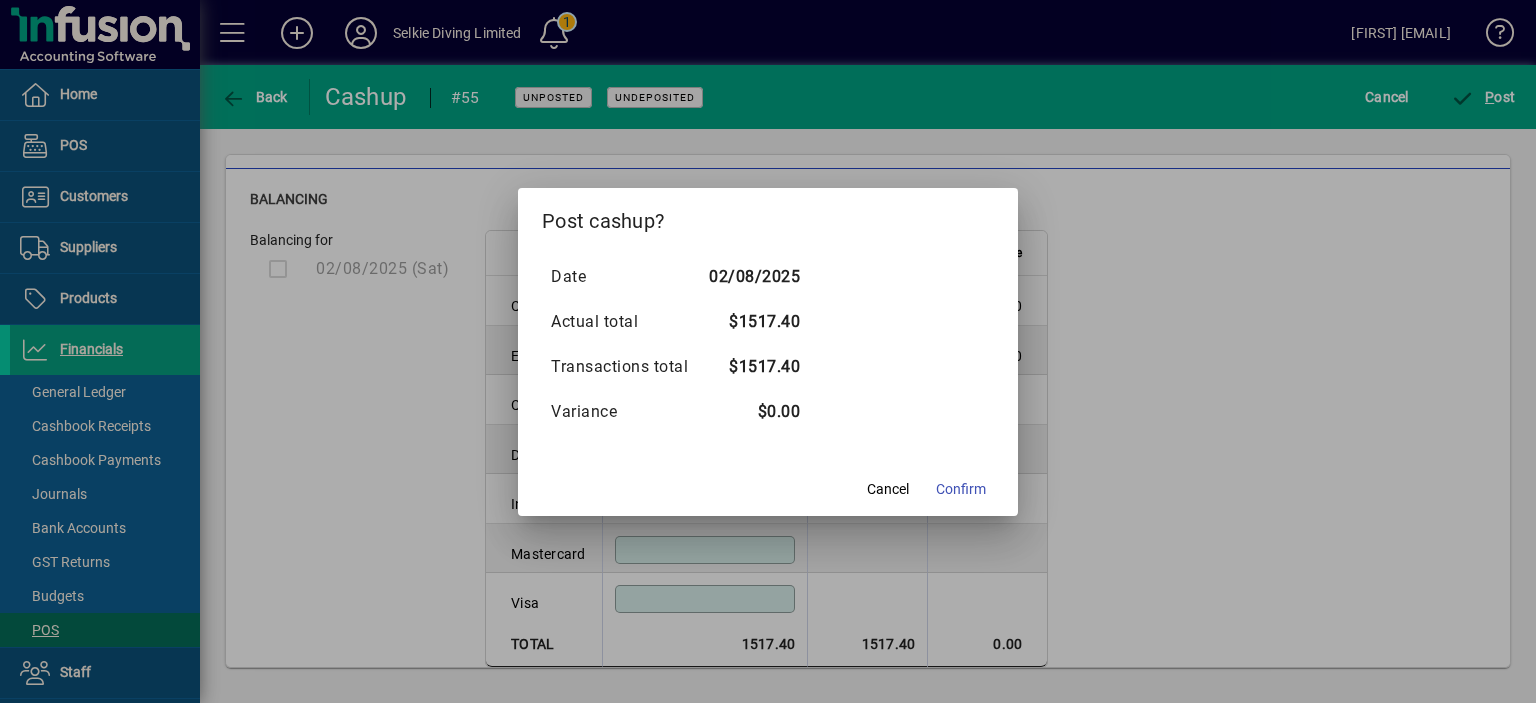 click on "Confirm" 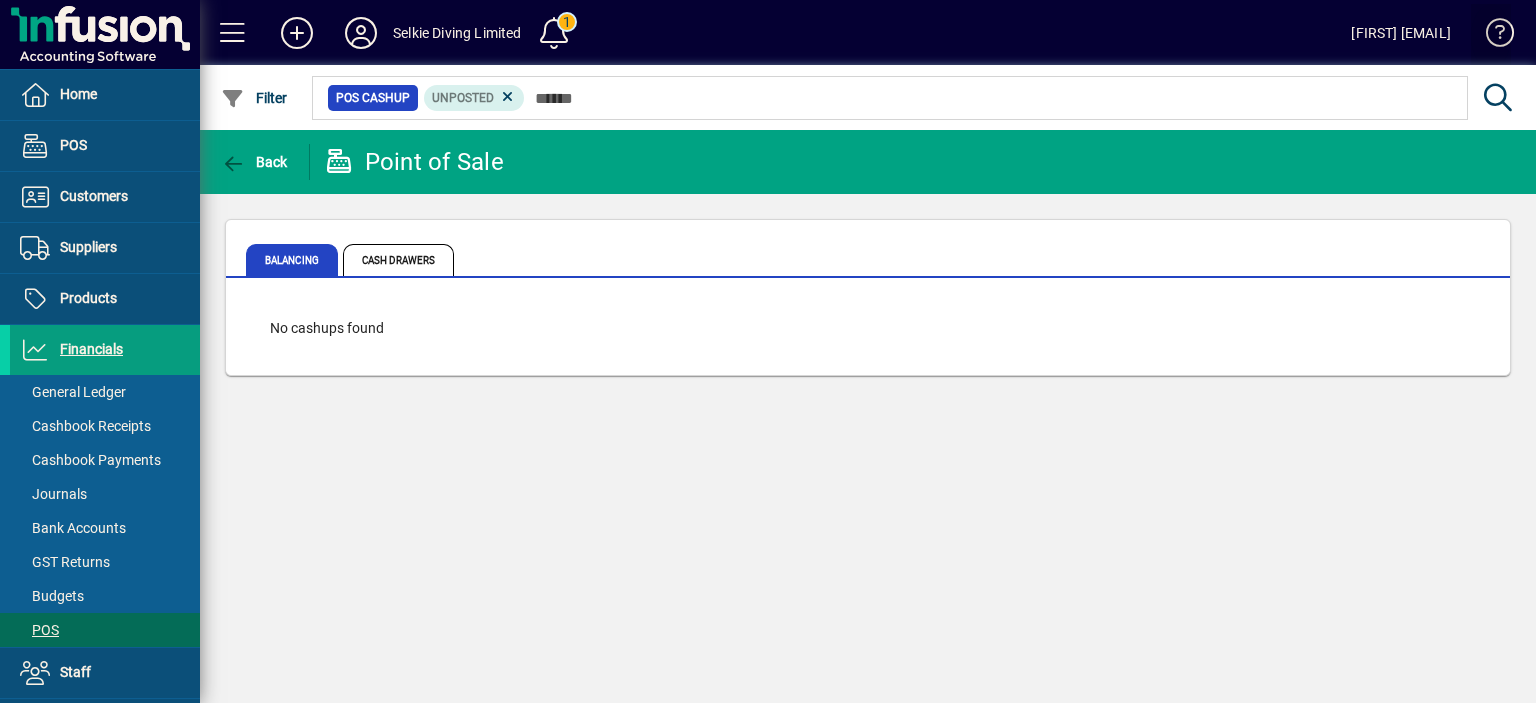 click 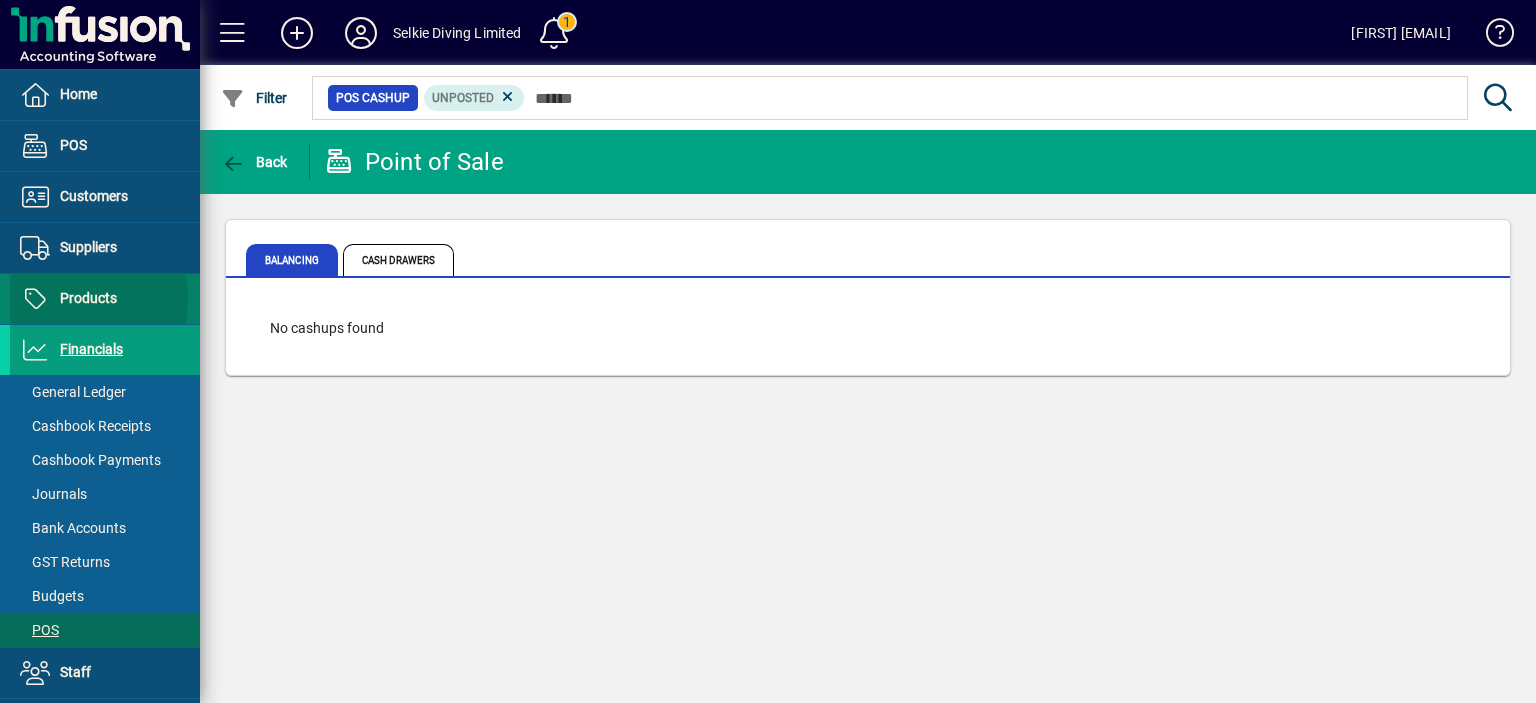 click on "Products" at bounding box center (88, 298) 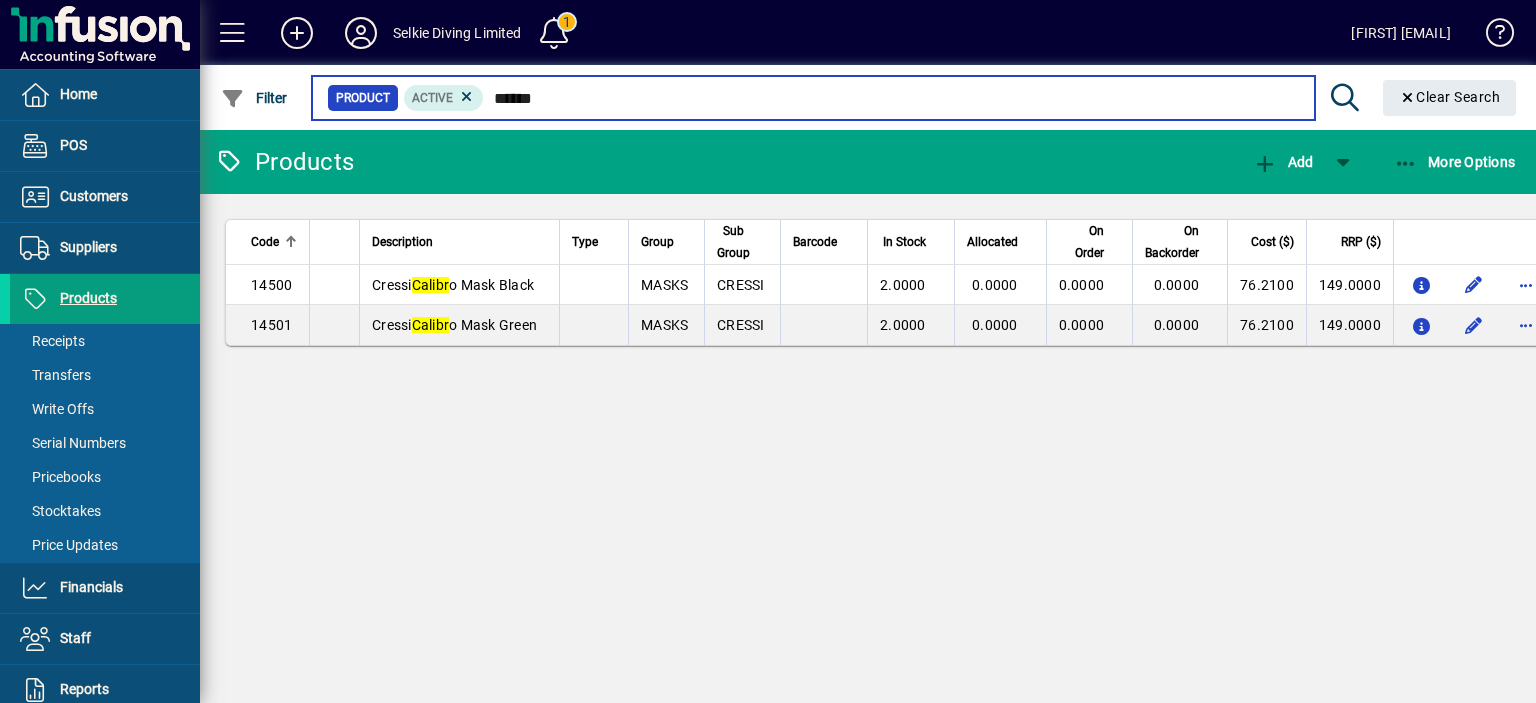 type on "******" 